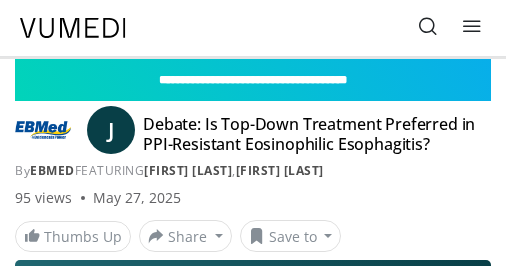 scroll, scrollTop: 0, scrollLeft: 0, axis: both 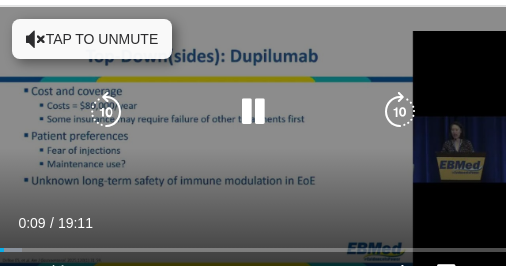 click at bounding box center (36, 39) 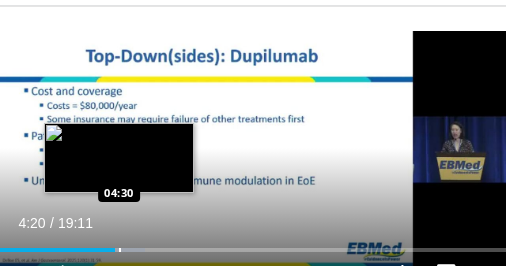 click at bounding box center (120, 250) 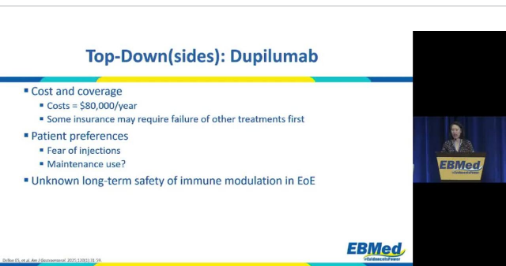 click on "**********" at bounding box center [253, 149] 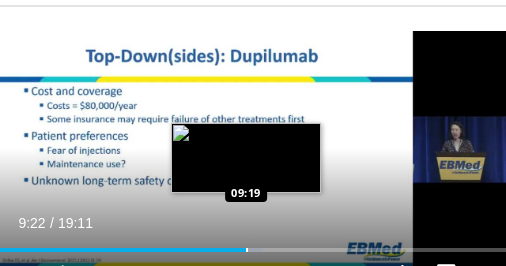 click on "Loaded :  52.01% 09:22 09:19" at bounding box center [253, 242] 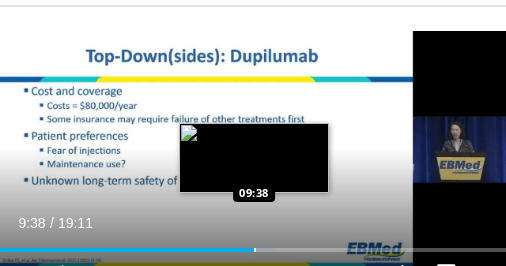 click on "Loaded :  54.61% 09:38 09:38" at bounding box center (253, 242) 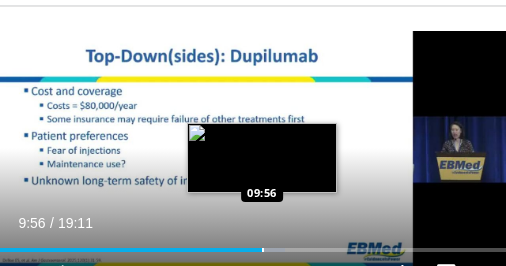 click on "Loaded :  56.35% 09:47 09:56" at bounding box center (253, 250) 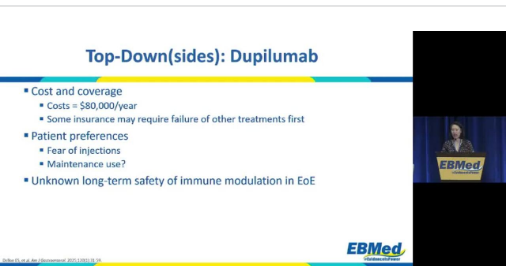click on "**********" at bounding box center (253, 149) 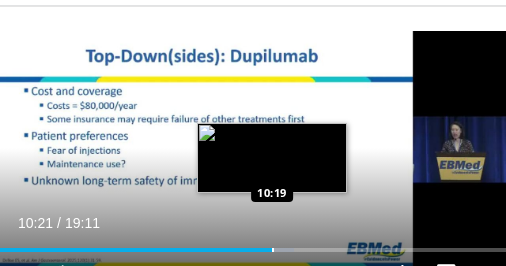 click on "Loaded :  58.08% 10:21 10:19" at bounding box center (253, 242) 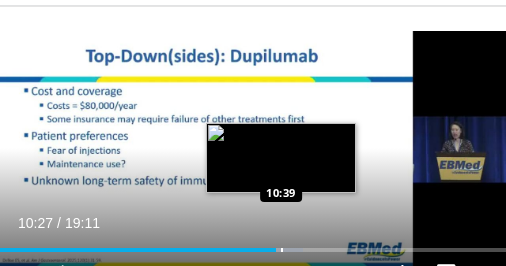 click on "Loaded :  59.82% 10:27 10:39" at bounding box center (253, 242) 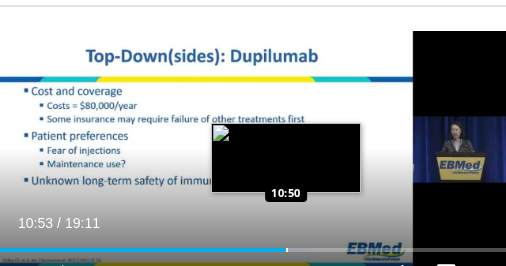 click on "Loaded :  61.55% 10:53 10:50" at bounding box center [253, 242] 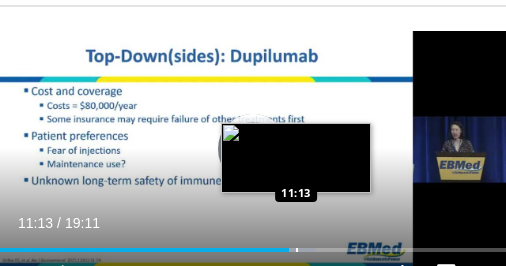 click at bounding box center [297, 250] 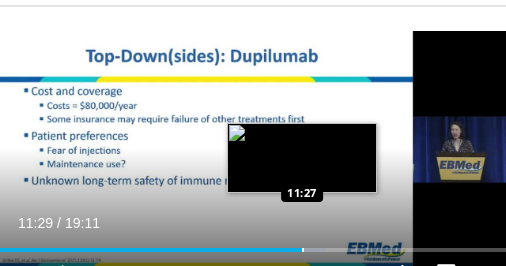 click at bounding box center (303, 250) 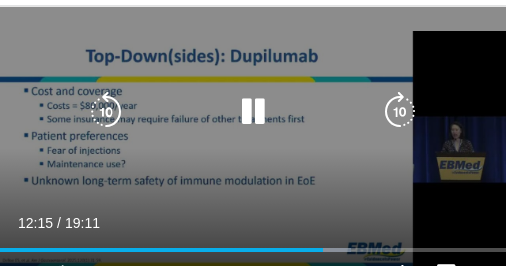 click at bounding box center [253, 112] 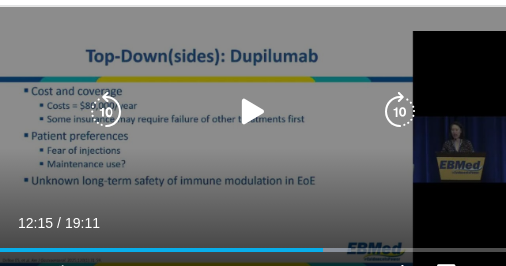 click at bounding box center [253, 112] 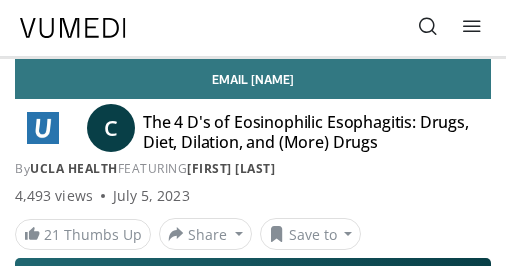 scroll, scrollTop: 0, scrollLeft: 0, axis: both 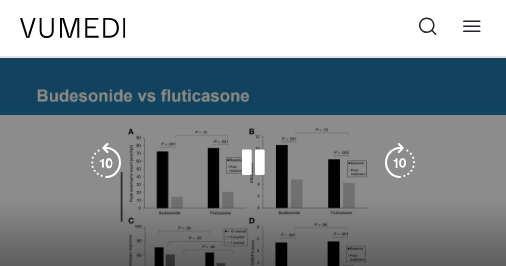 click at bounding box center (253, 163) 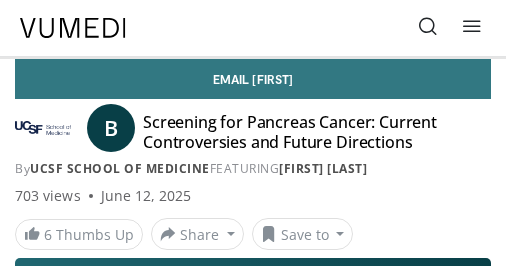 scroll, scrollTop: 0, scrollLeft: 0, axis: both 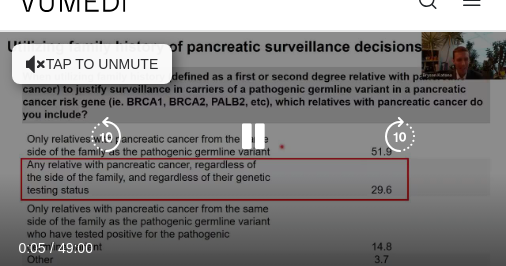 click at bounding box center (36, 64) 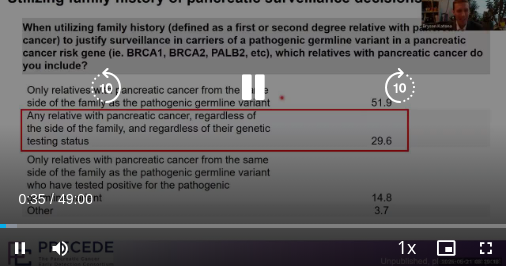 scroll, scrollTop: 75, scrollLeft: 0, axis: vertical 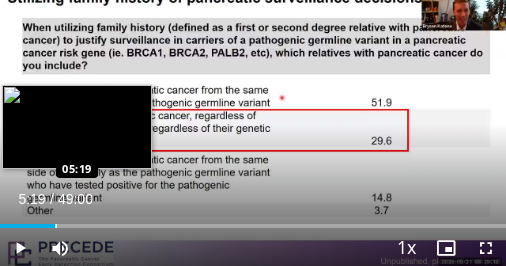 click on "Loaded :  11.54% 05:19 05:19" at bounding box center [253, 218] 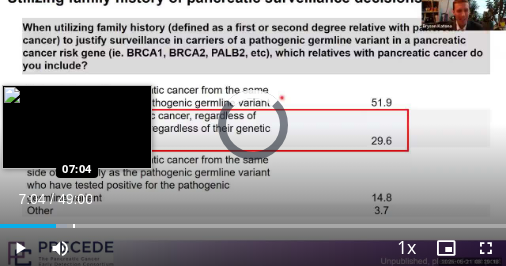 click on "Loaded :  13.24% 07:04 07:04" at bounding box center [253, 218] 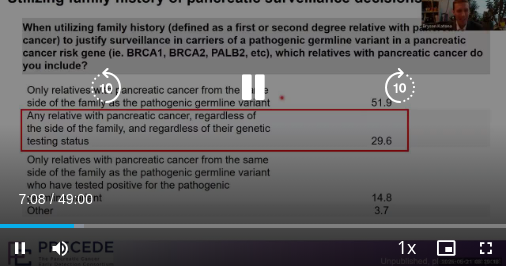 click at bounding box center (253, 88) 